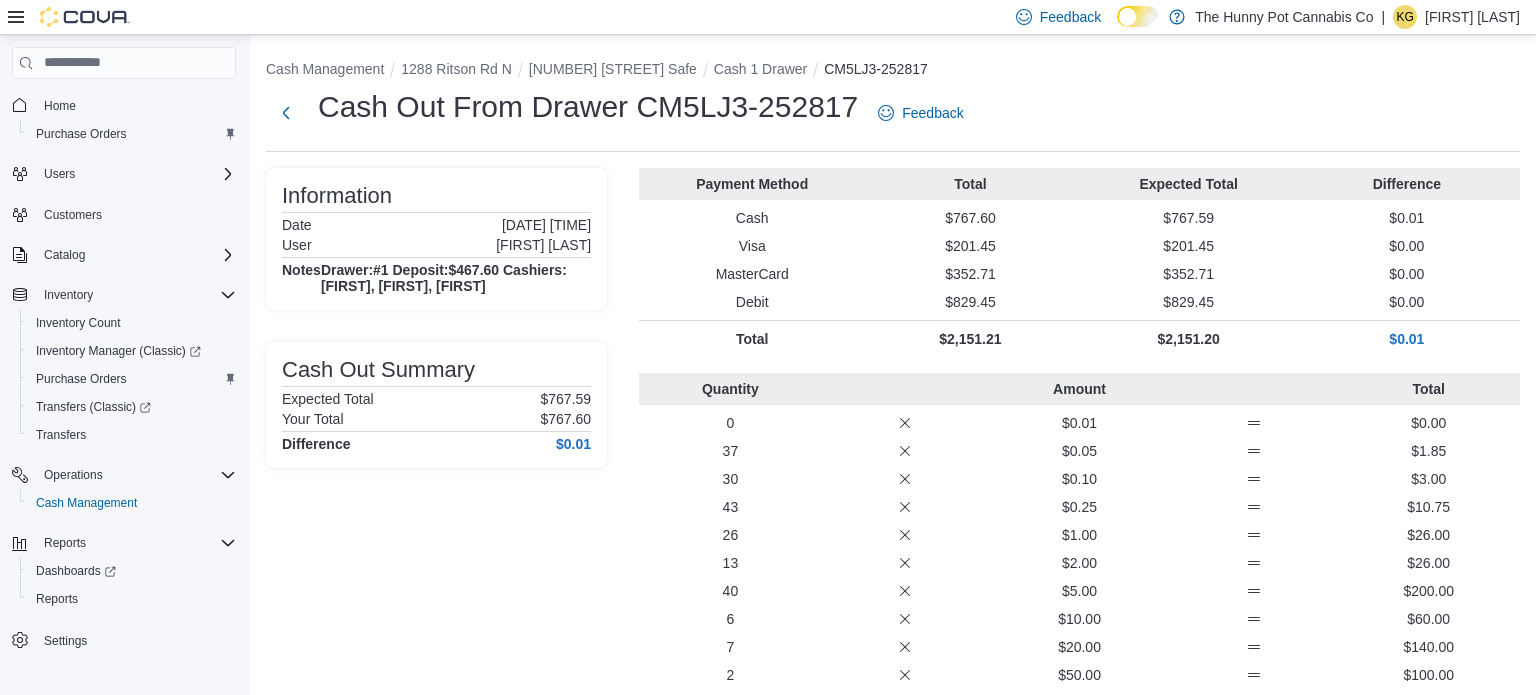 scroll, scrollTop: 0, scrollLeft: 0, axis: both 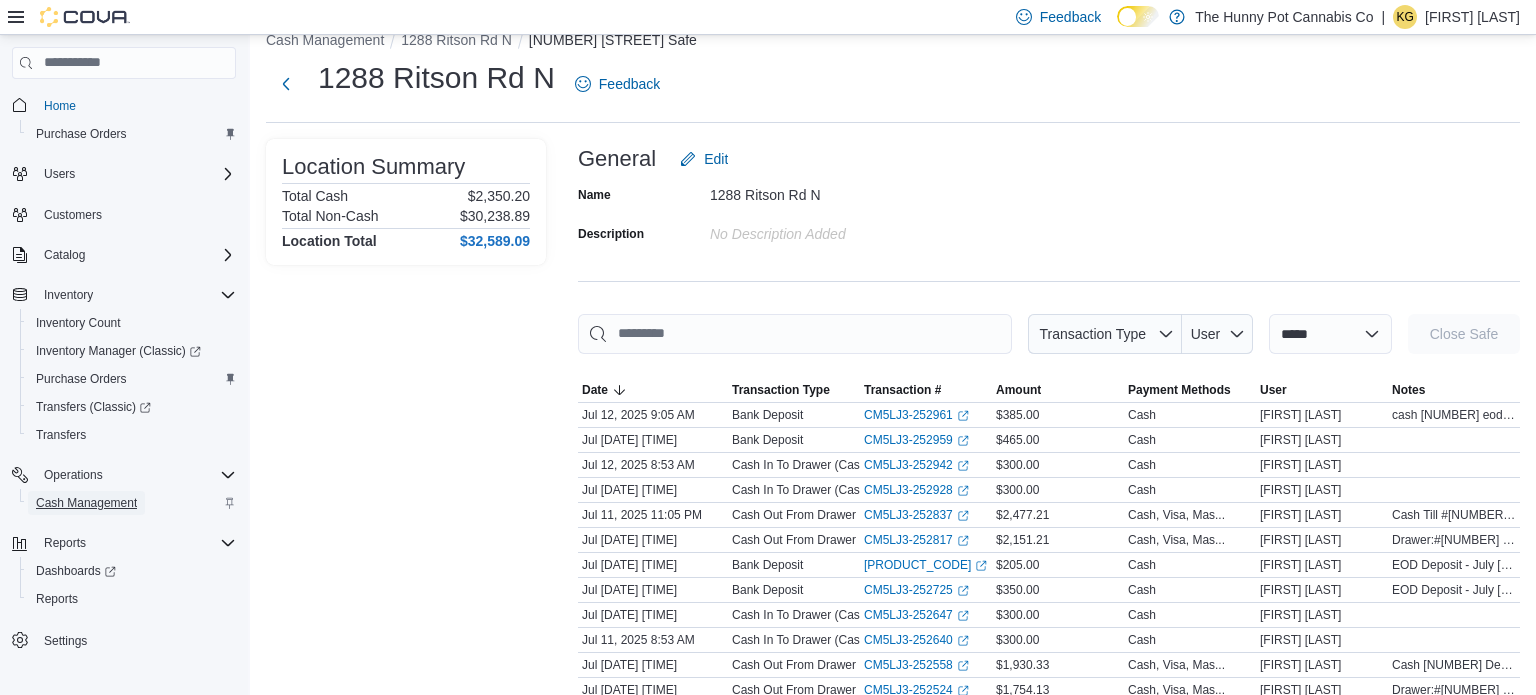 click on "Cash Management" at bounding box center [86, 503] 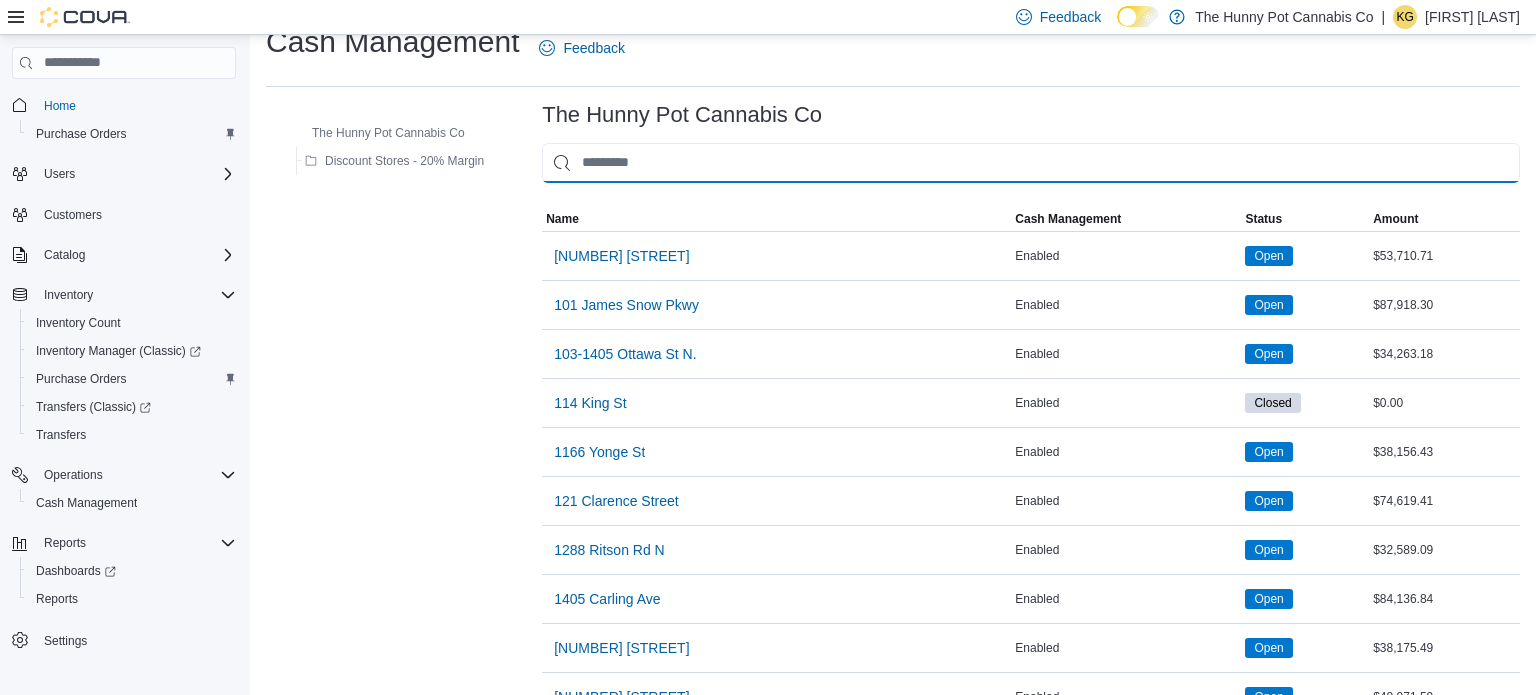 click at bounding box center (1031, 163) 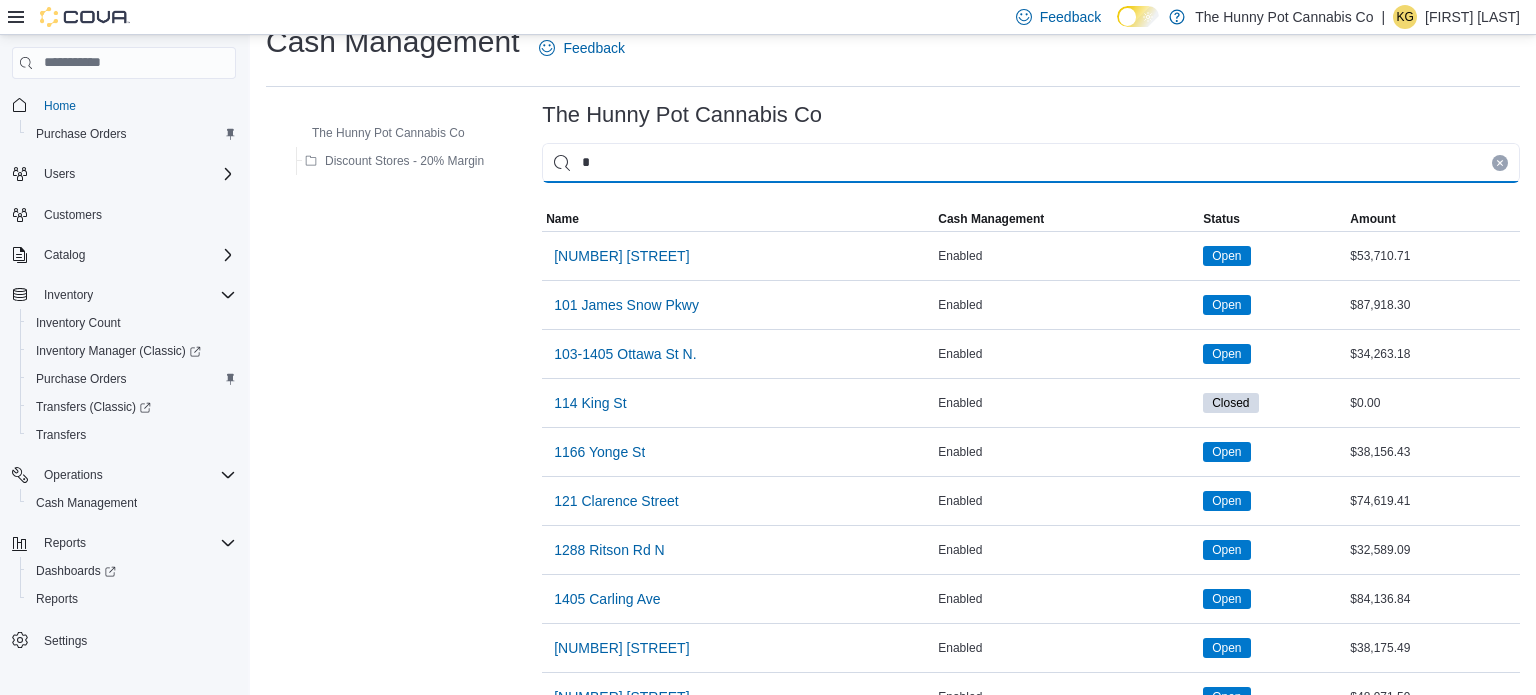 type on "**" 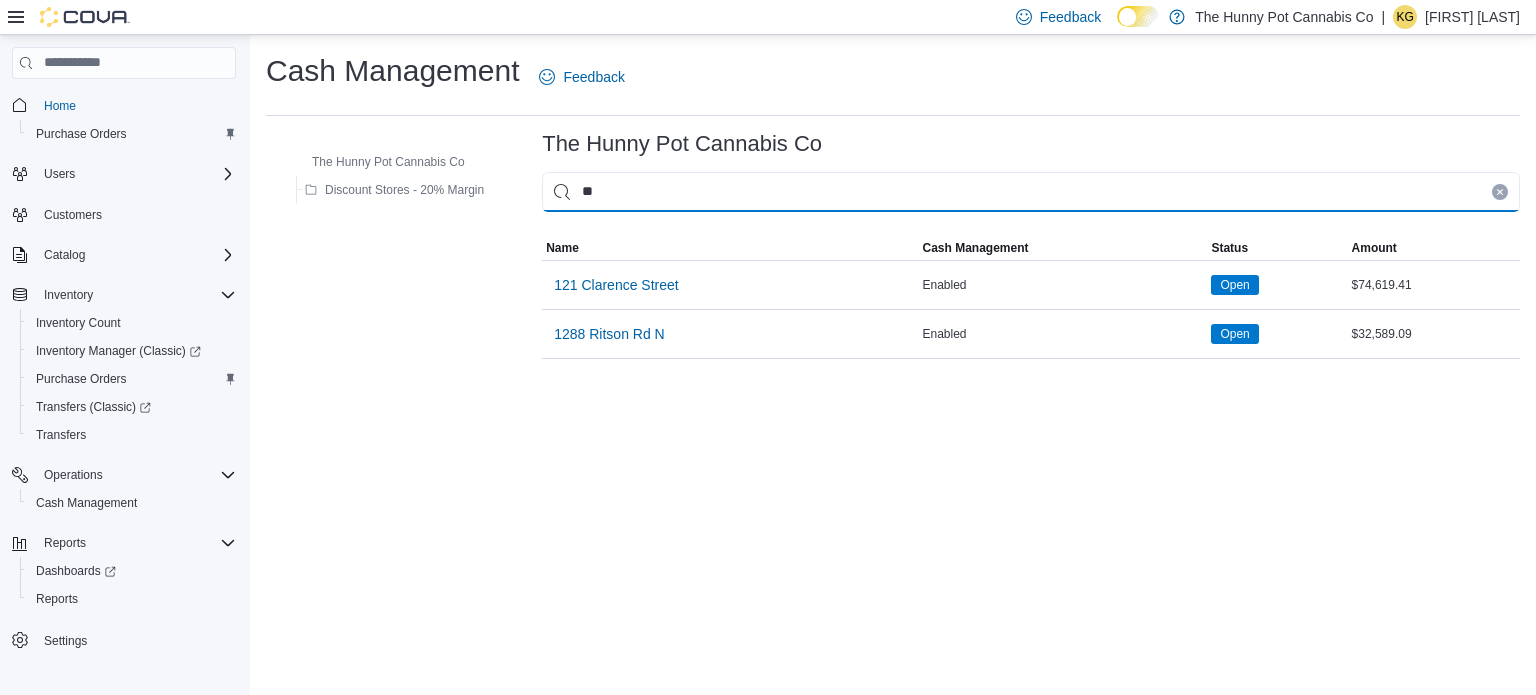 scroll, scrollTop: 0, scrollLeft: 0, axis: both 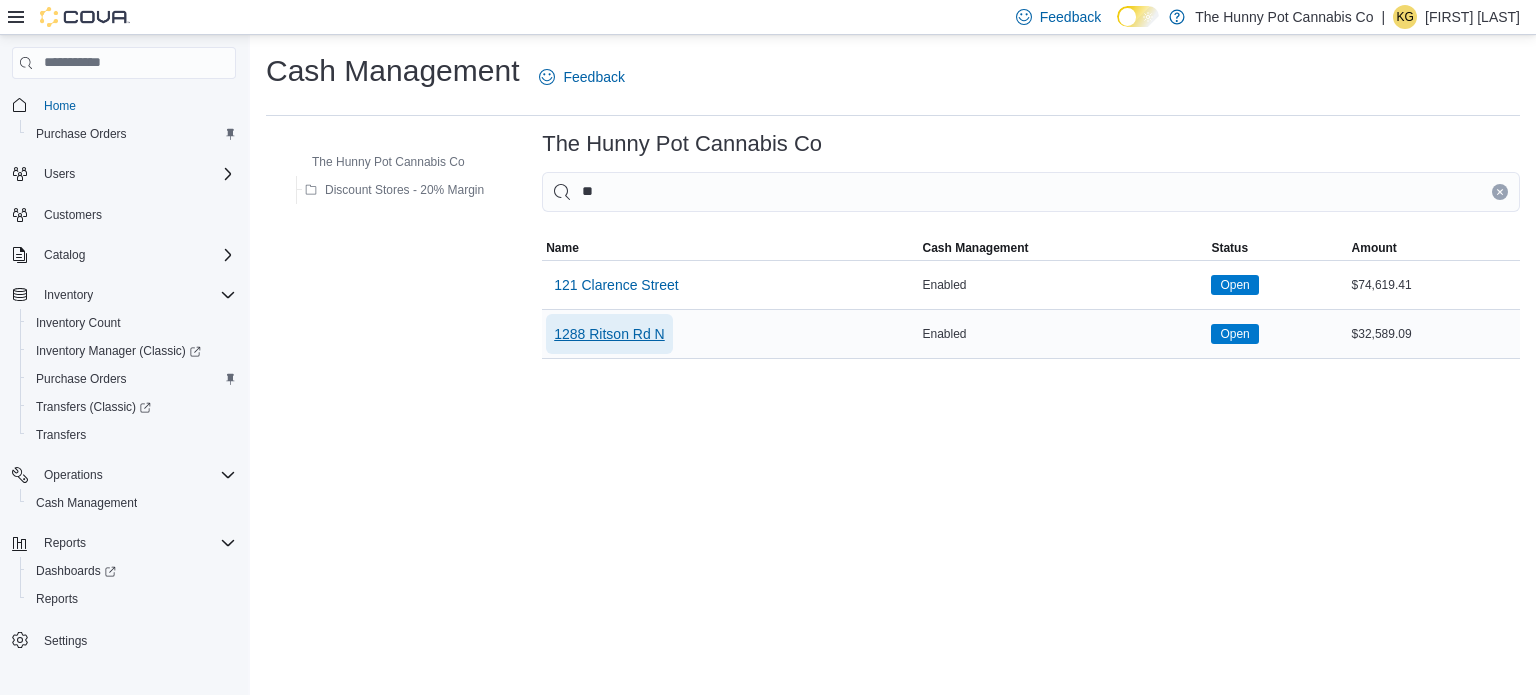 click on "1288 Ritson Rd N" at bounding box center (609, 334) 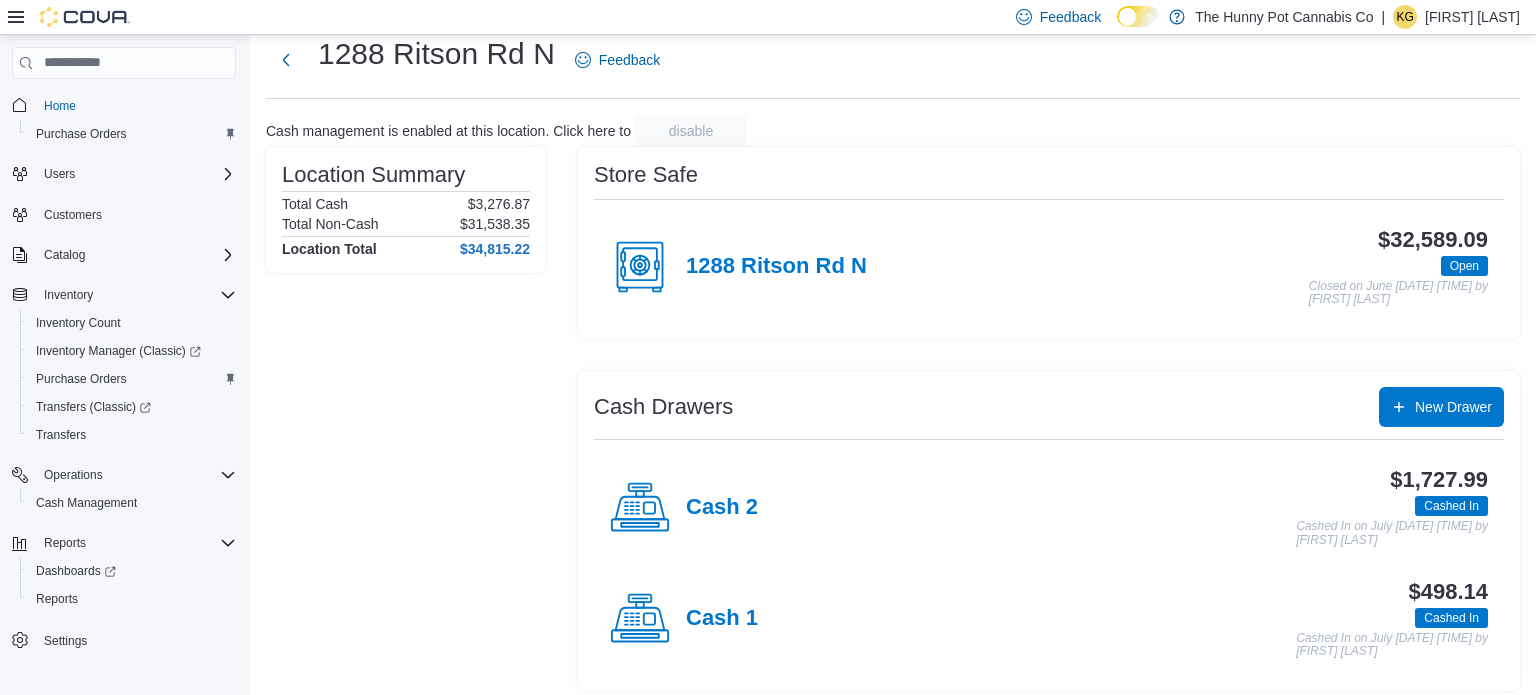 scroll, scrollTop: 52, scrollLeft: 0, axis: vertical 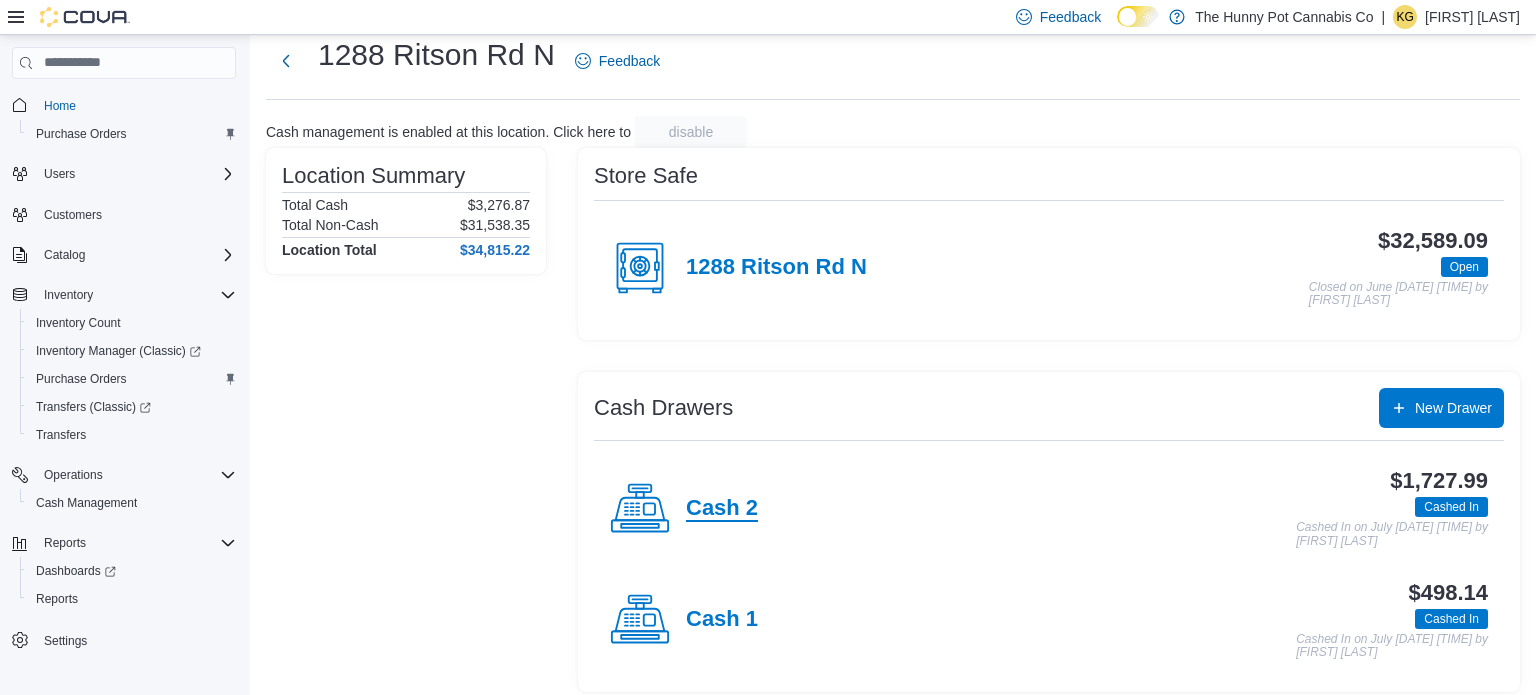 click on "Cash 2" at bounding box center (722, 509) 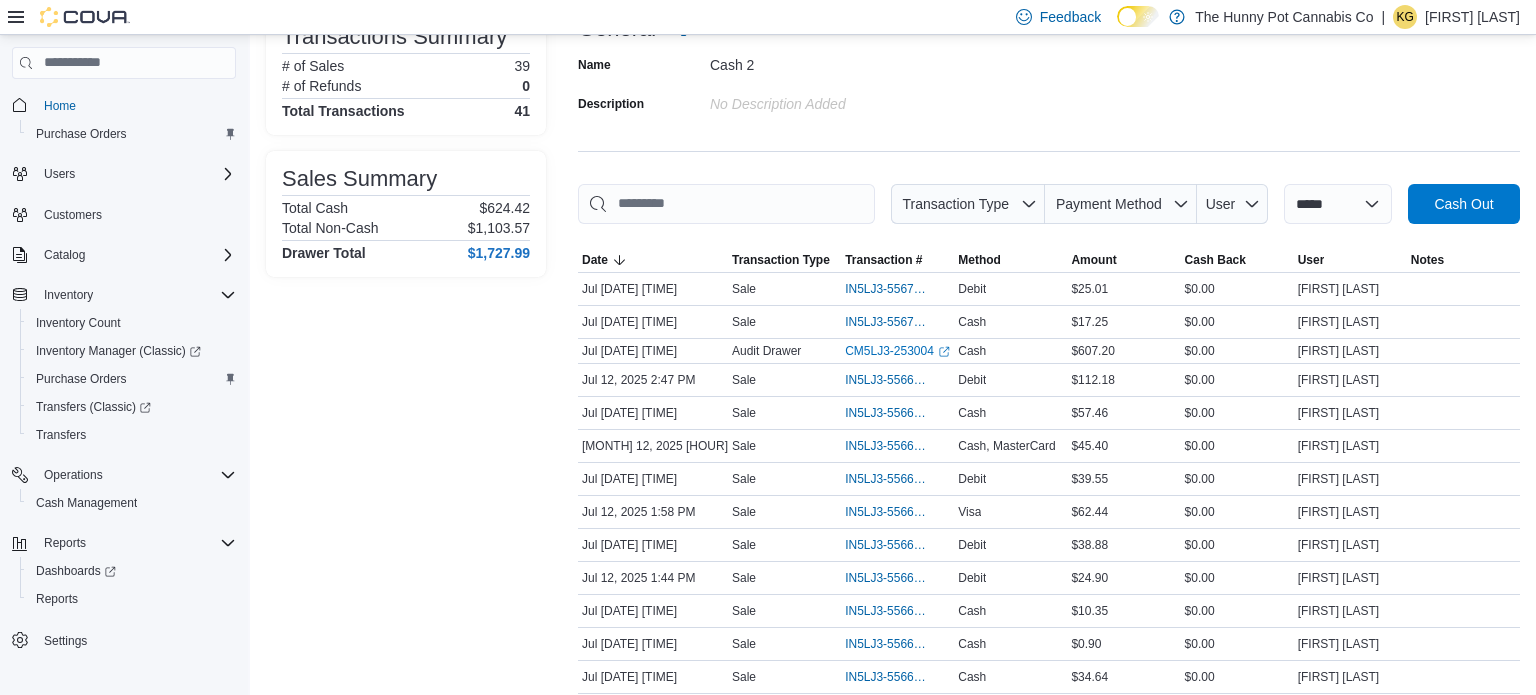 scroll, scrollTop: 149, scrollLeft: 0, axis: vertical 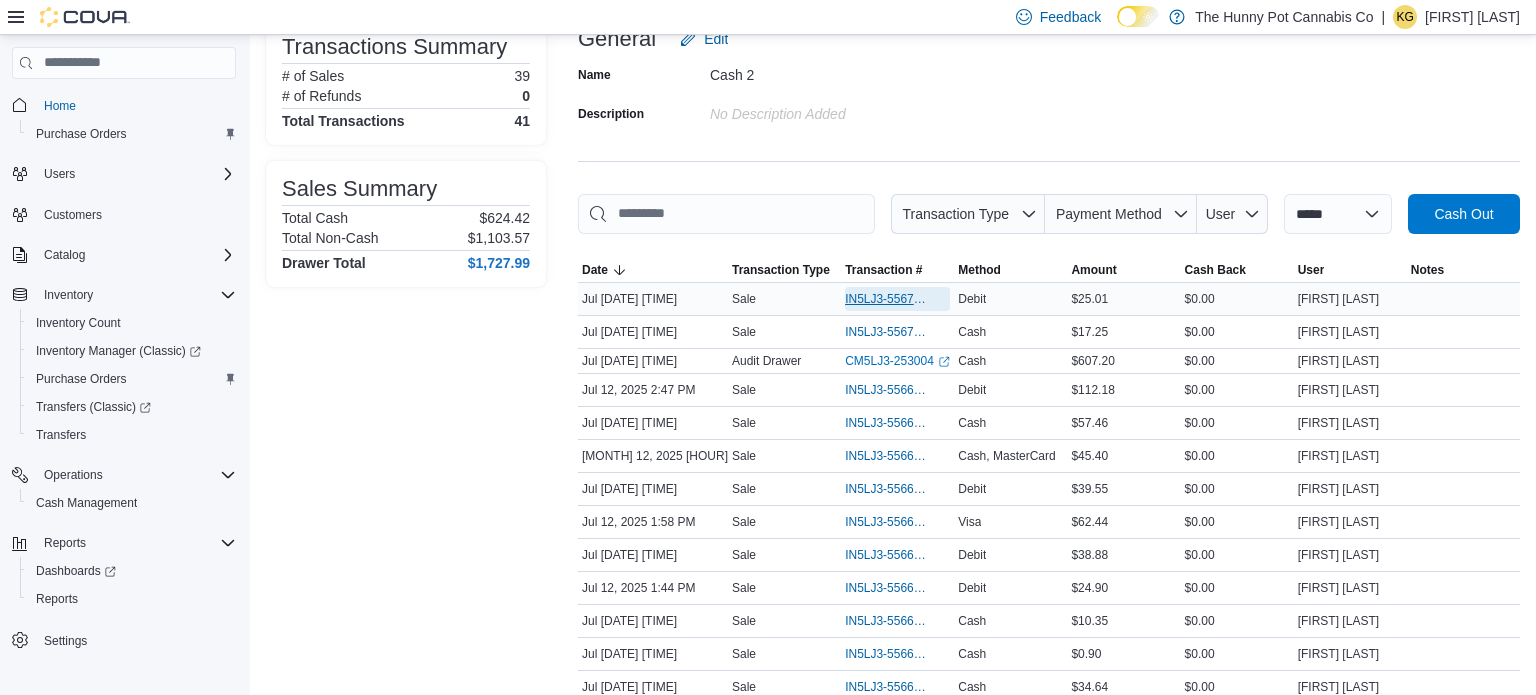 click on "IN5LJ3-5567388" at bounding box center (887, 299) 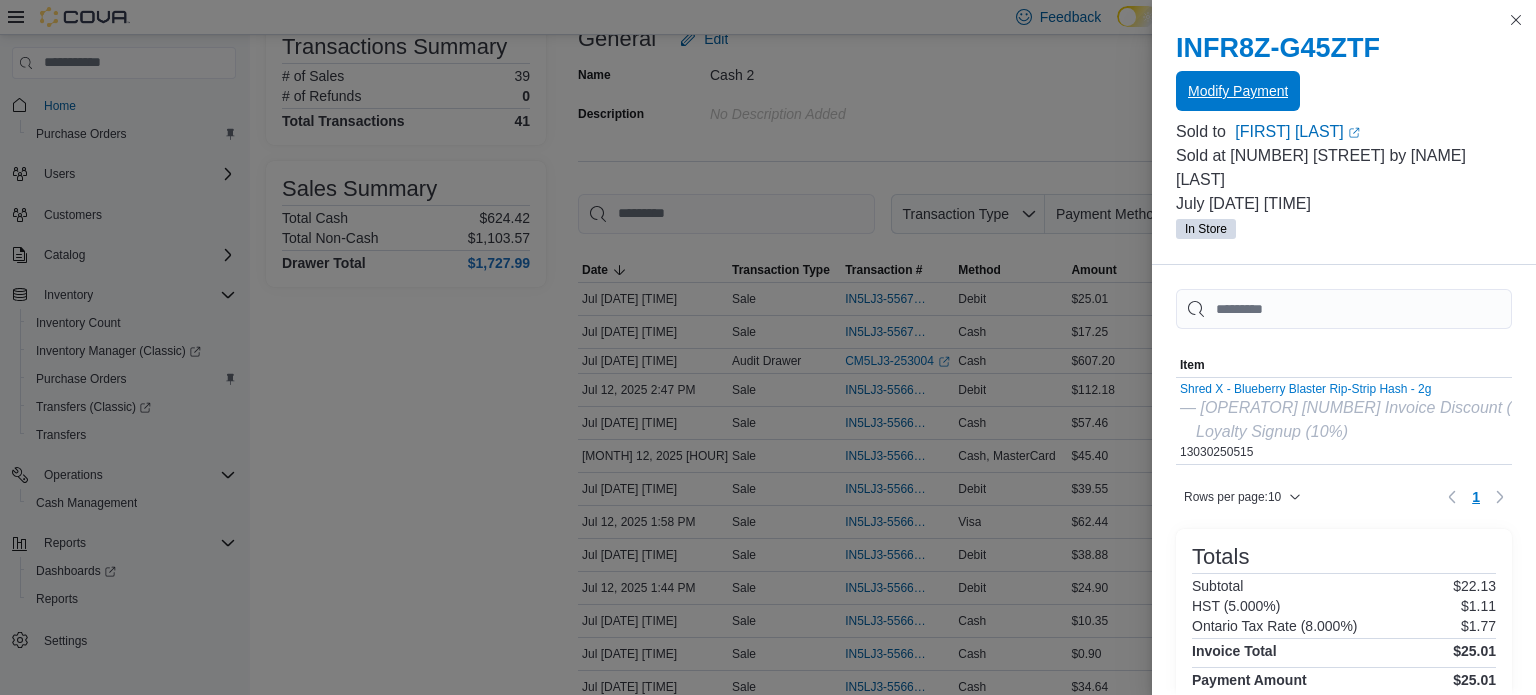 click on "Modify Payment" at bounding box center [1238, 91] 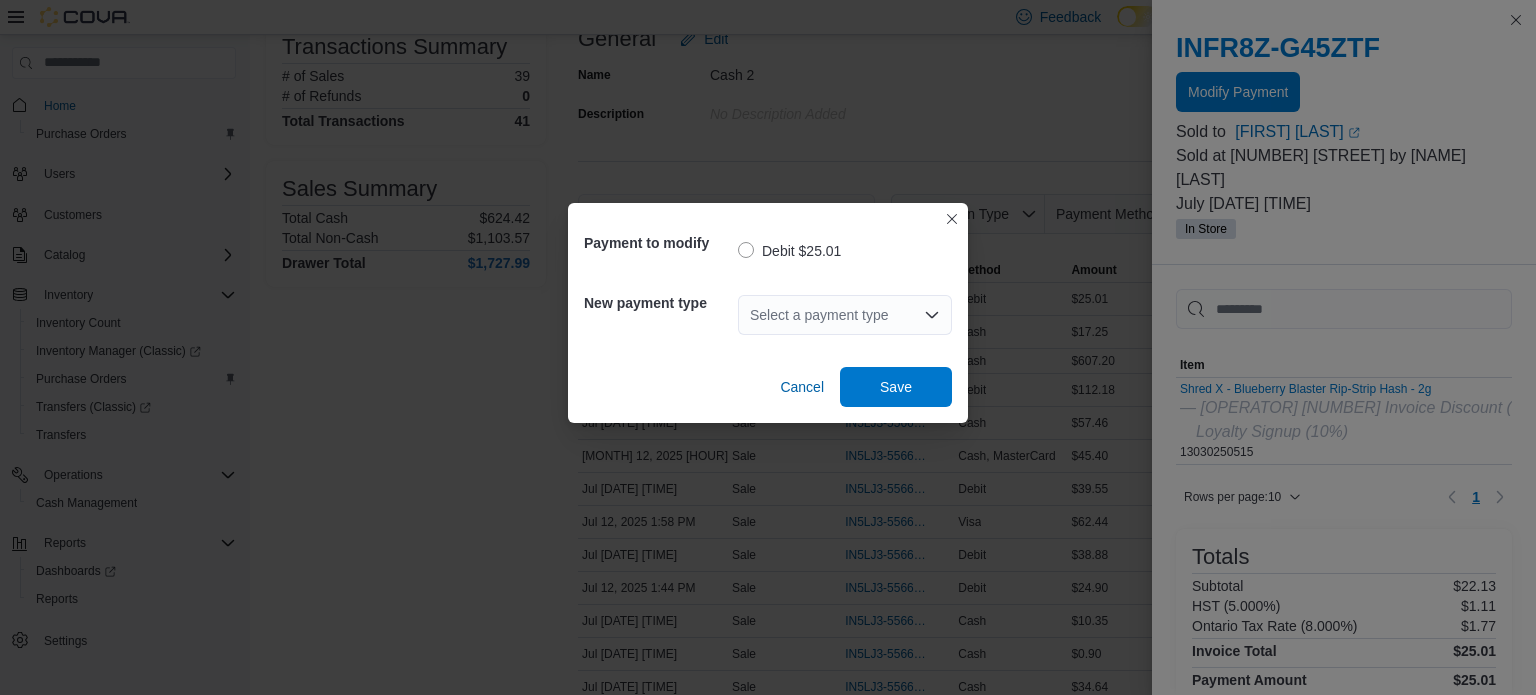 click on "Select a payment type" at bounding box center [845, 315] 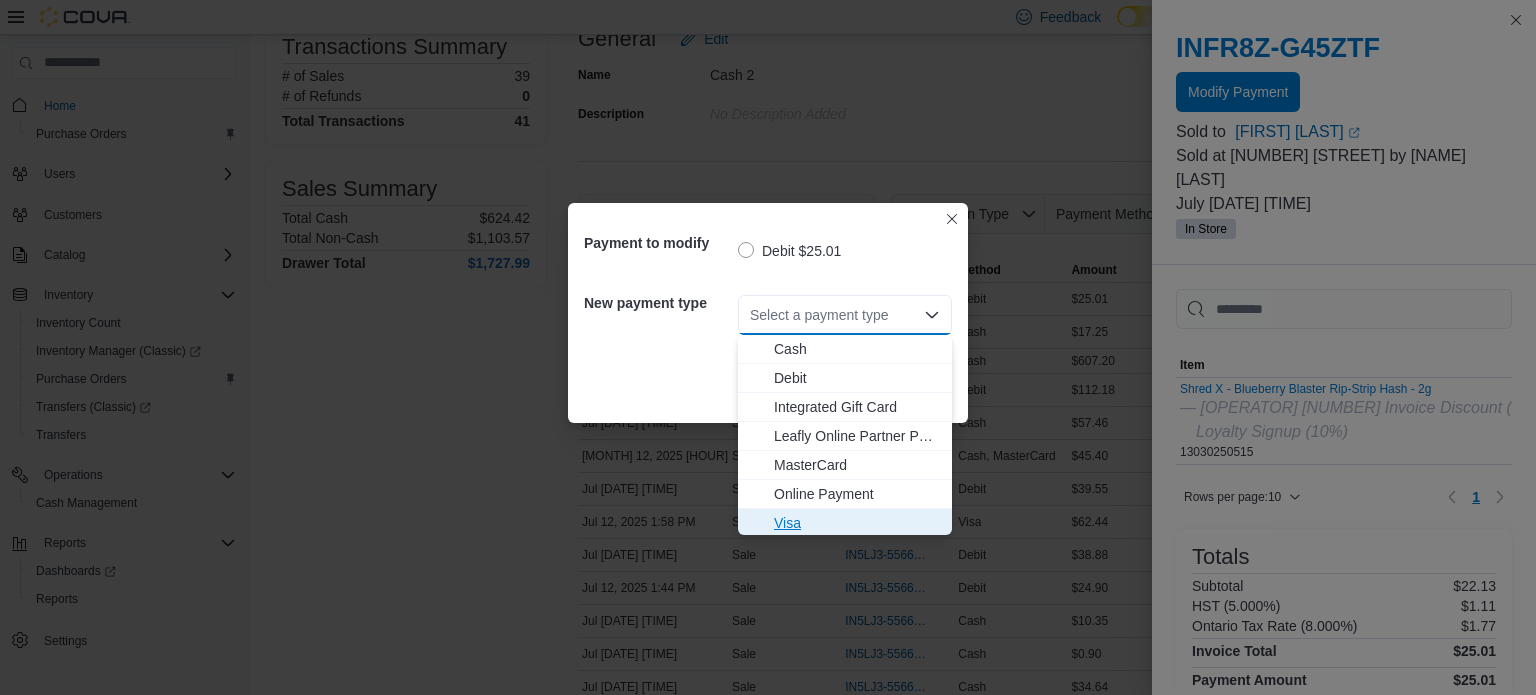 click on "Visa" at bounding box center (857, 523) 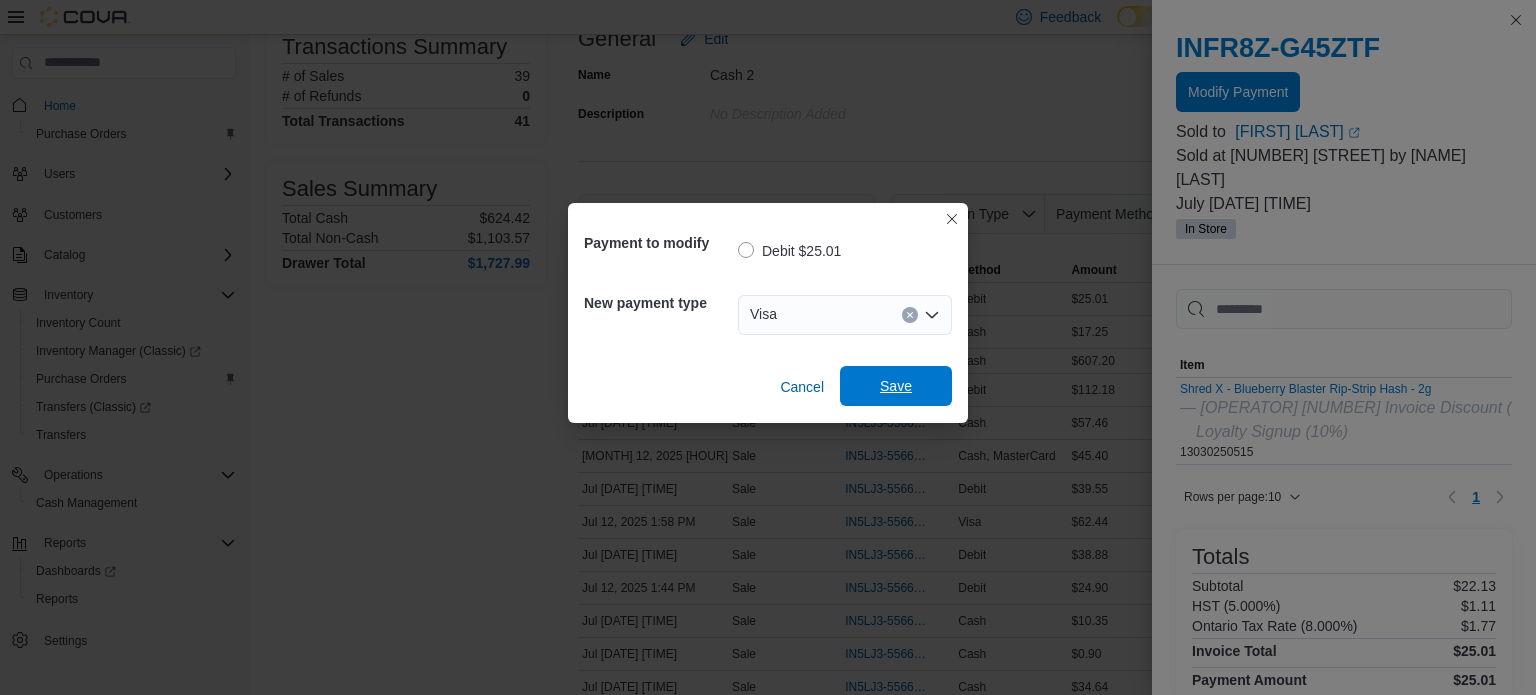 click on "Save" at bounding box center [896, 386] 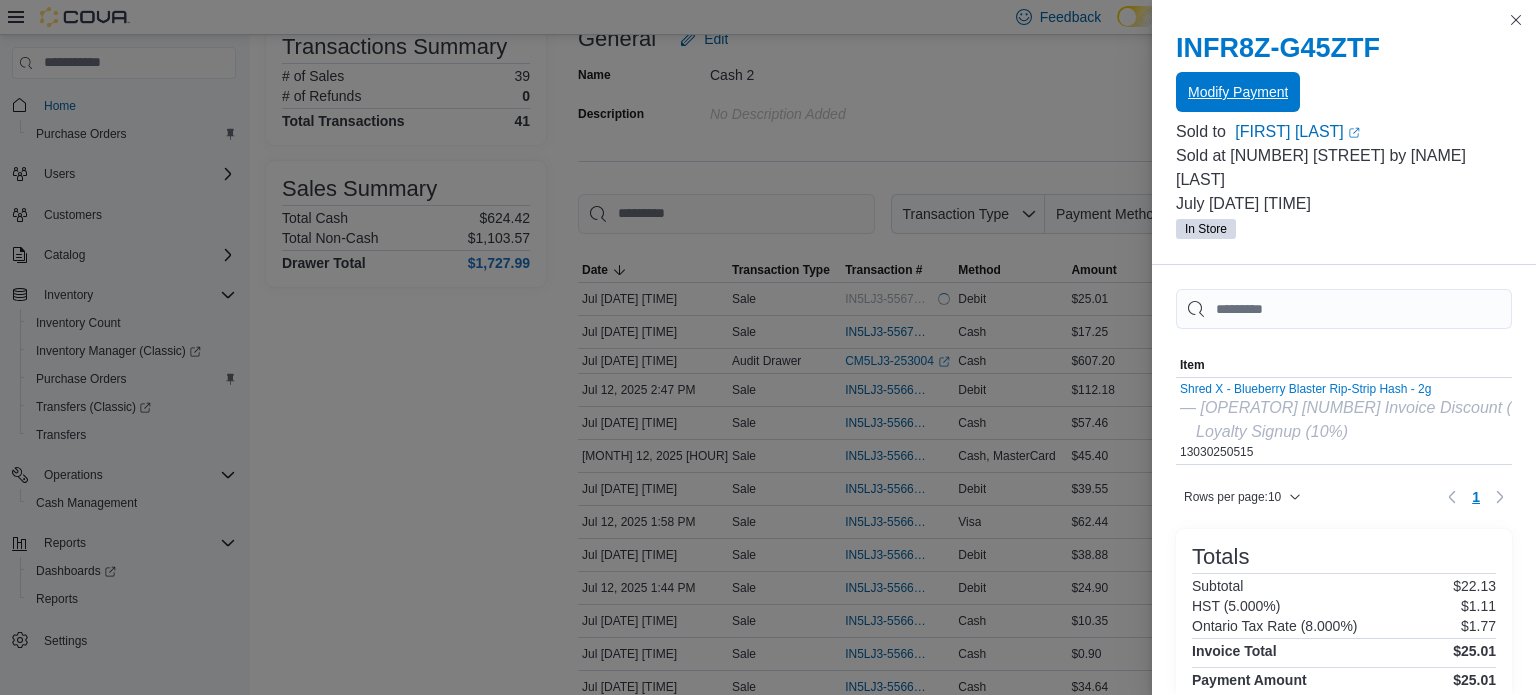 scroll, scrollTop: 0, scrollLeft: 0, axis: both 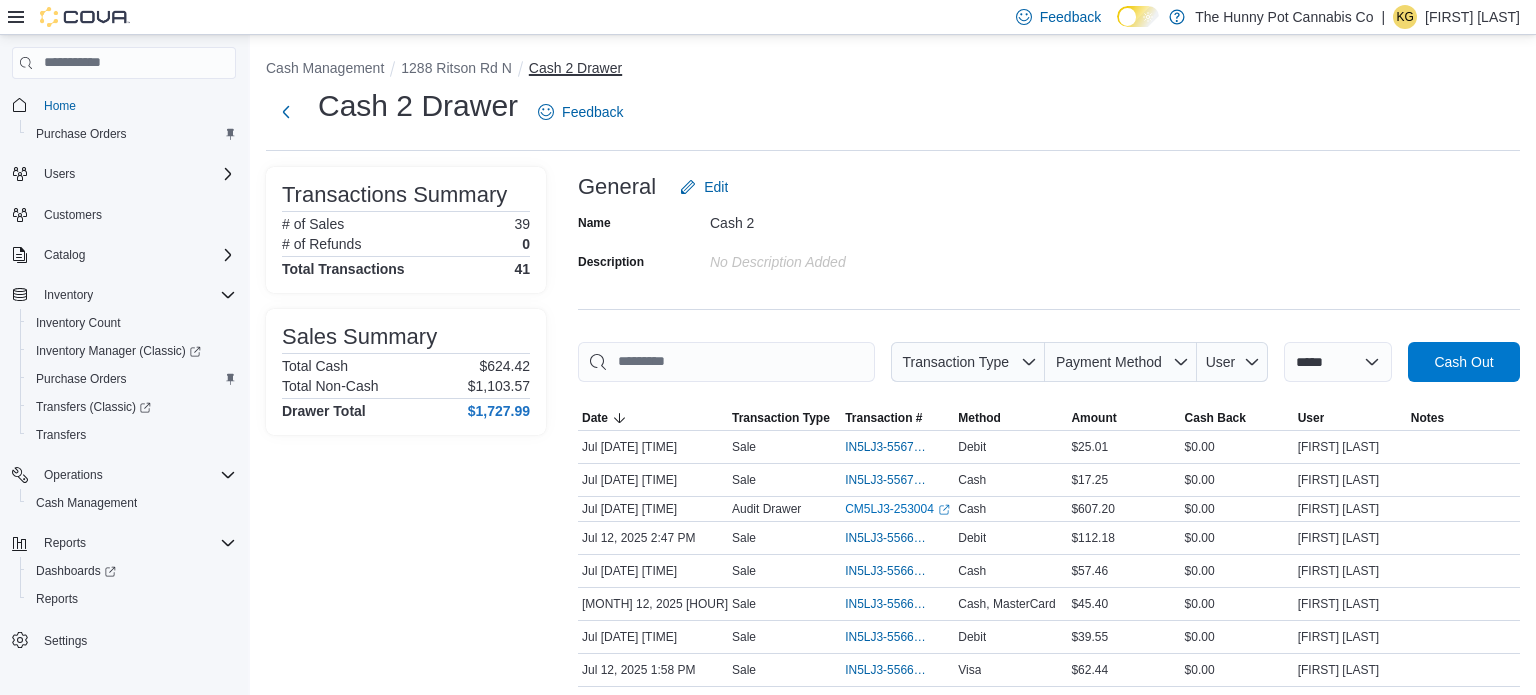 click on "Cash 2 Drawer" at bounding box center [575, 68] 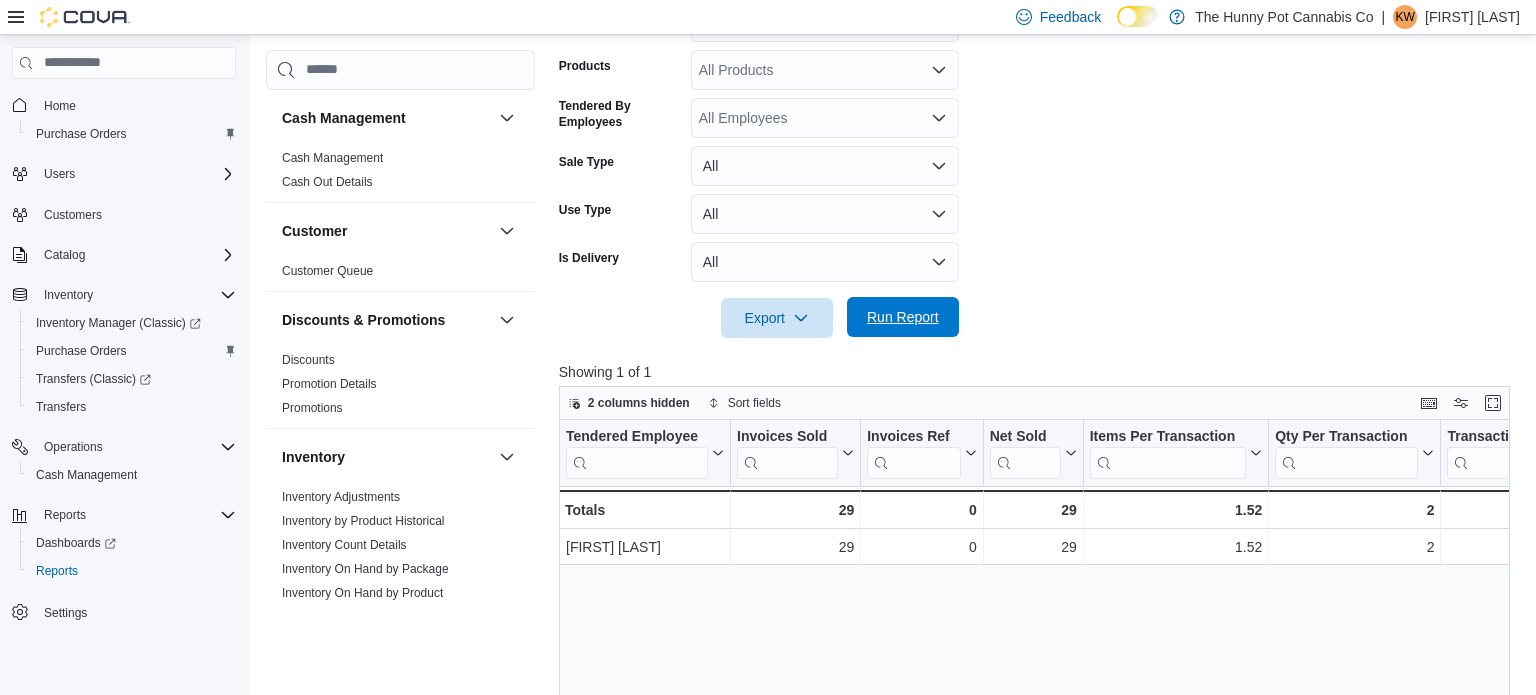 scroll, scrollTop: 439, scrollLeft: 0, axis: vertical 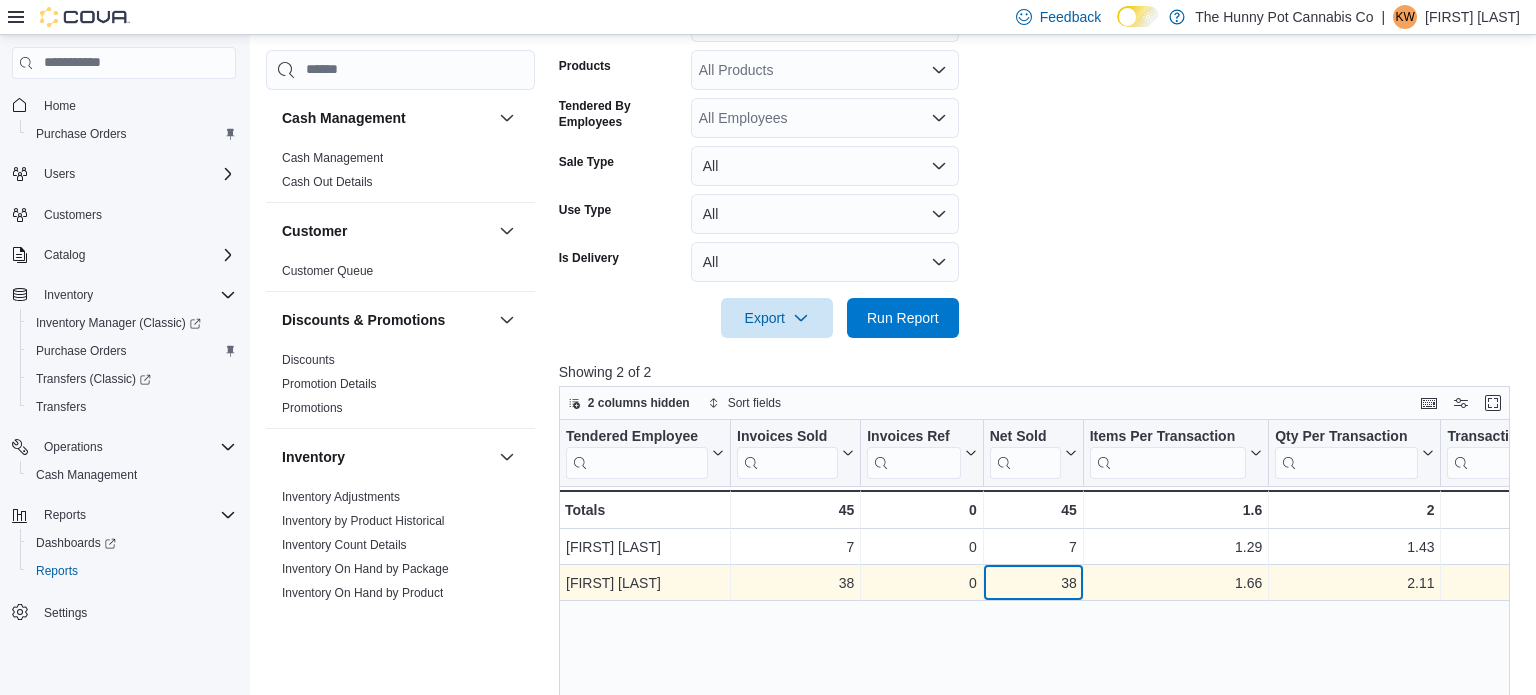 click on "38" at bounding box center (1033, 583) 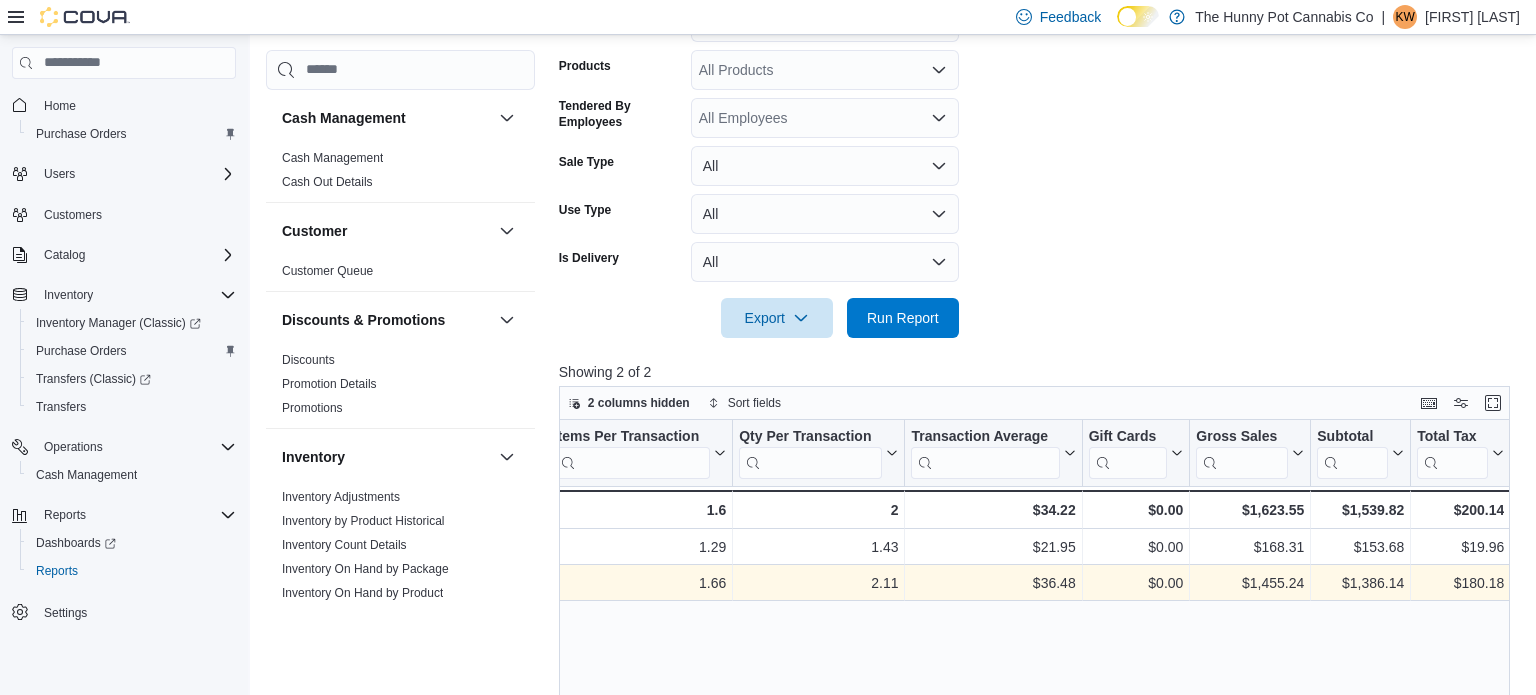 scroll, scrollTop: 0, scrollLeft: 668, axis: horizontal 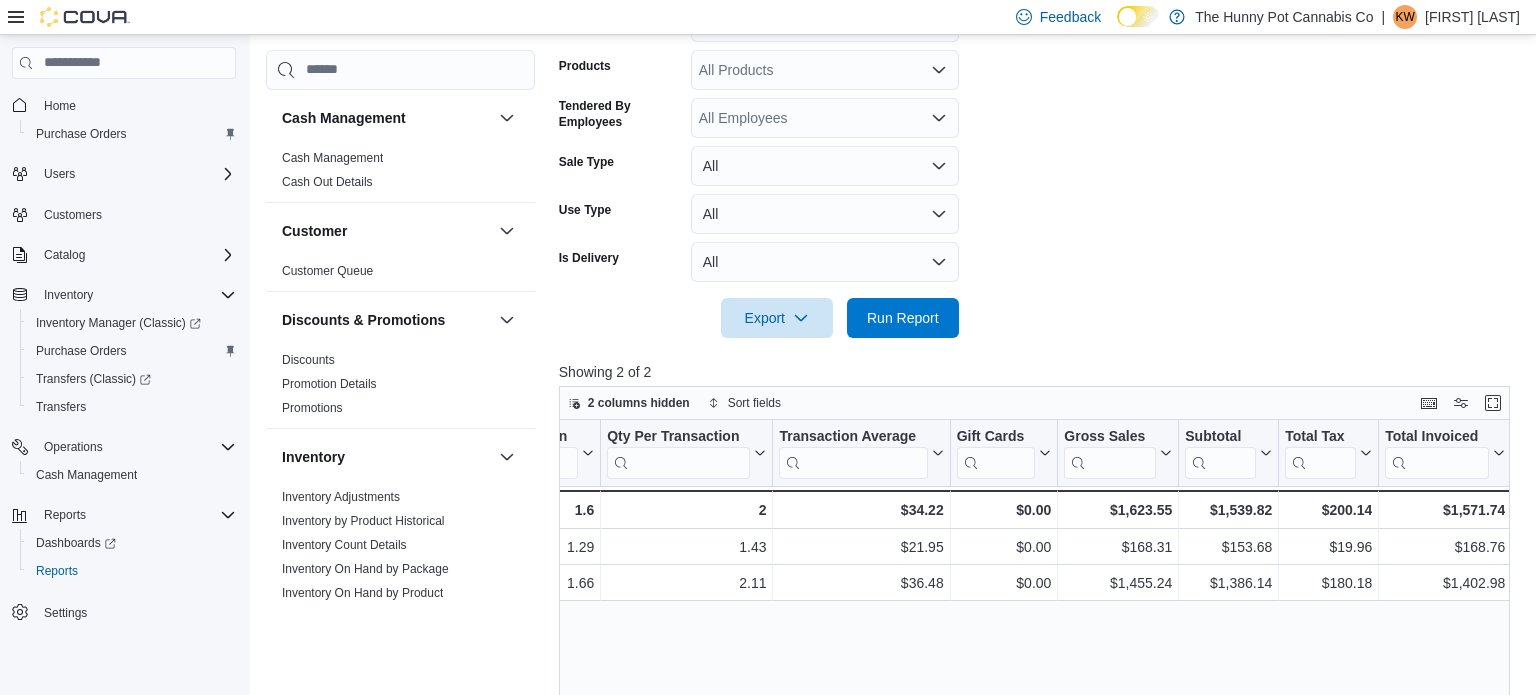 click on "Date Range Today Locations 1288 Ritson Rd N Classifications All Classifications Products All Products Tendered By Employees All Employees Sale Type All Use Type All Is Delivery All Export  Run Report" at bounding box center (1039, 110) 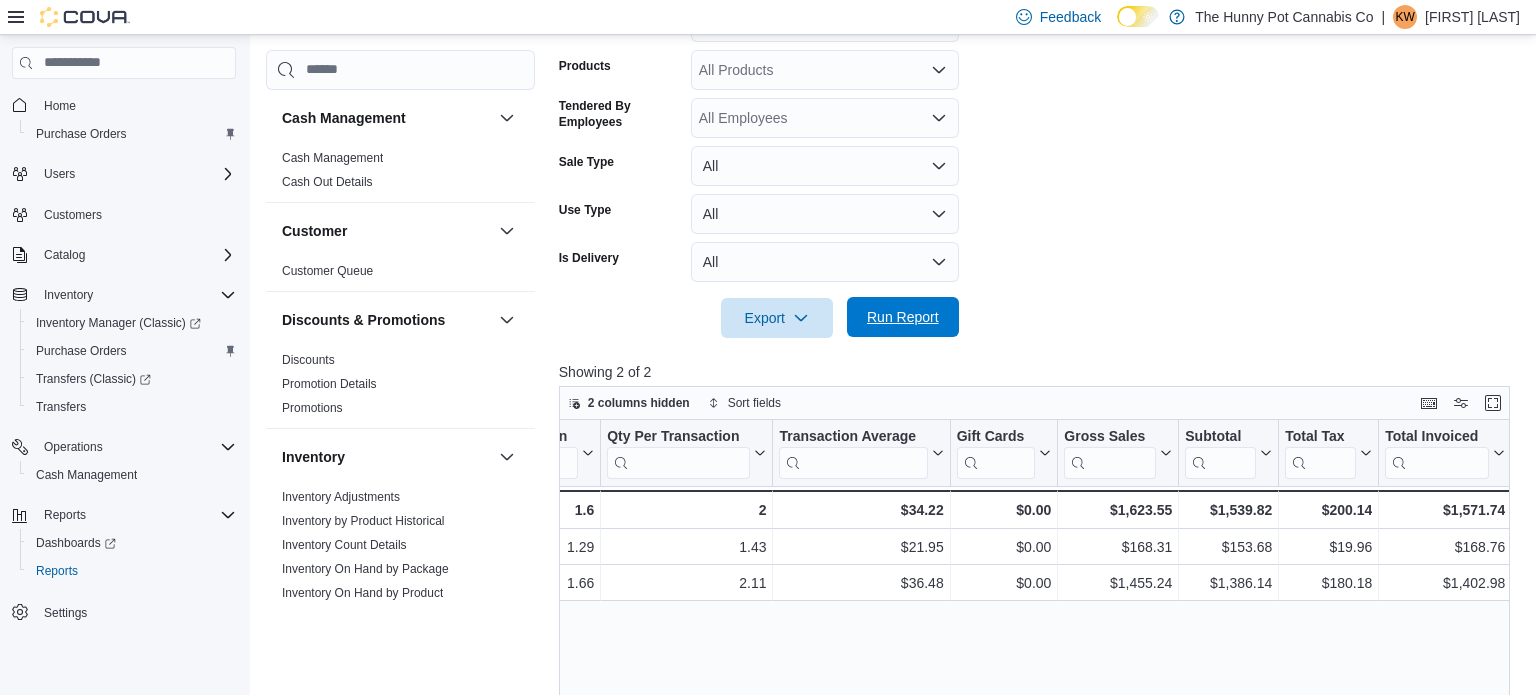 click on "Run Report" at bounding box center (903, 317) 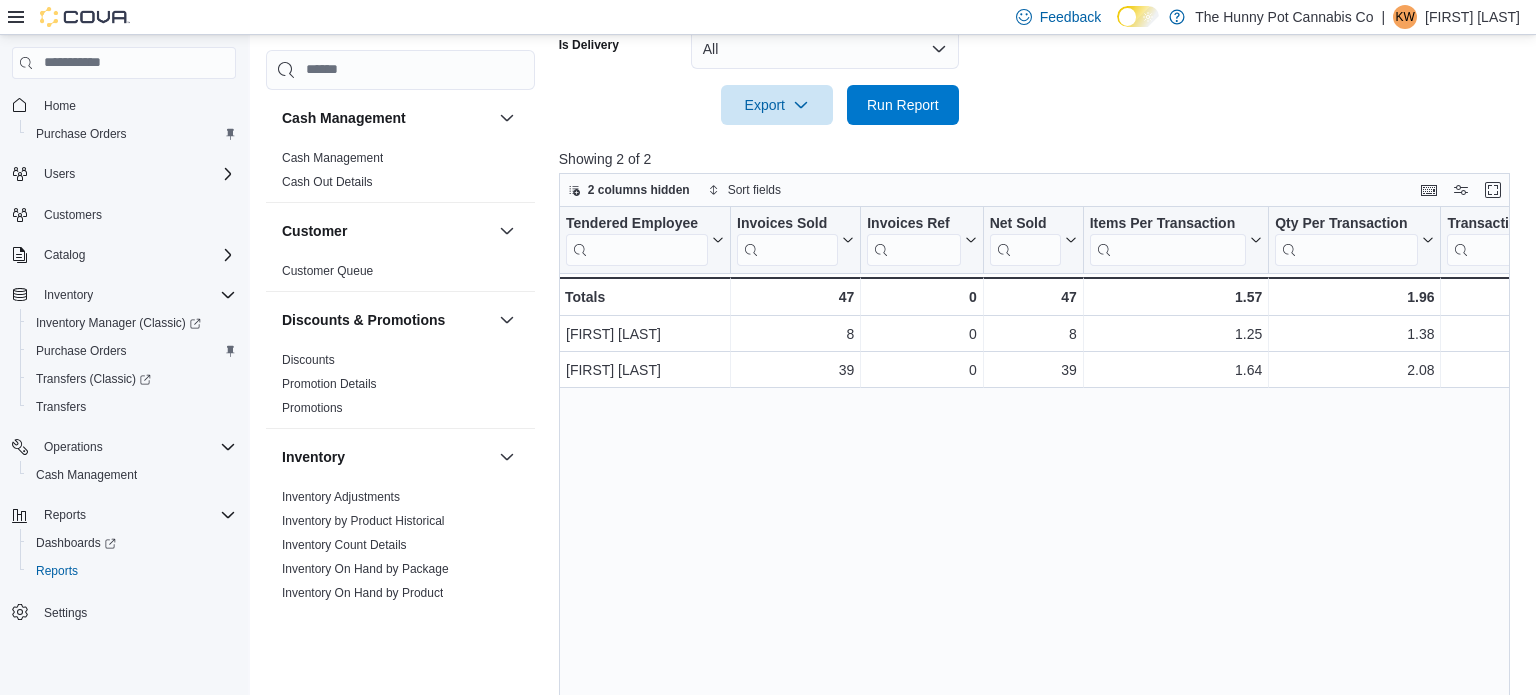 scroll, scrollTop: 650, scrollLeft: 0, axis: vertical 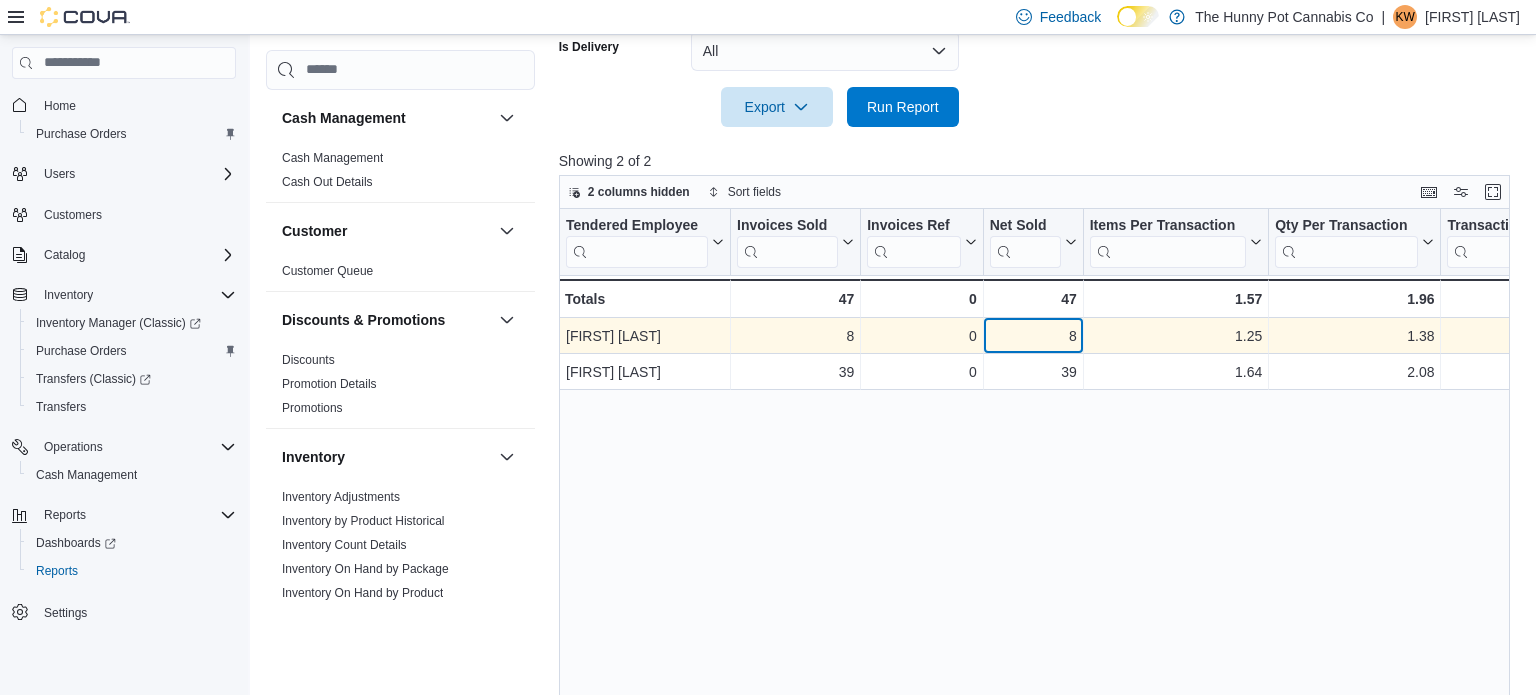 click on "8" at bounding box center (1033, 336) 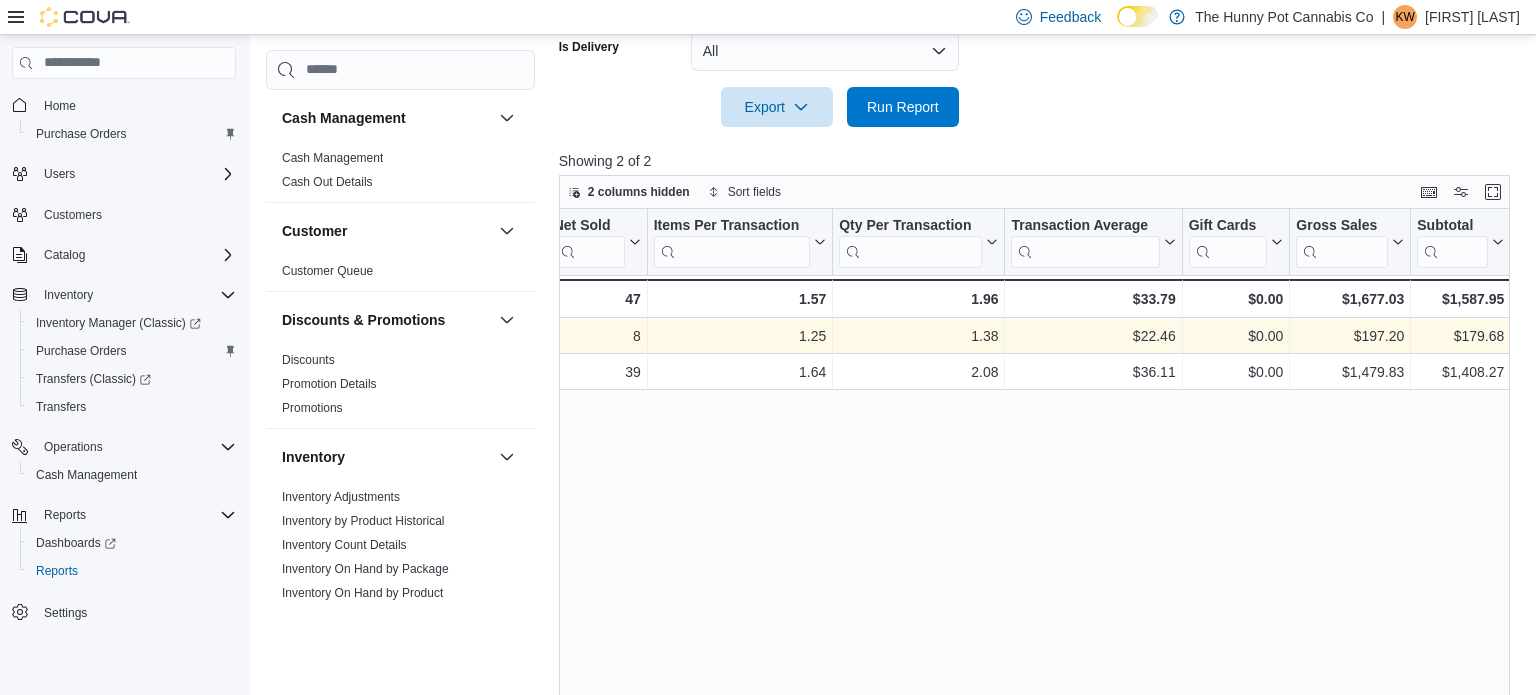 scroll, scrollTop: 0, scrollLeft: 536, axis: horizontal 